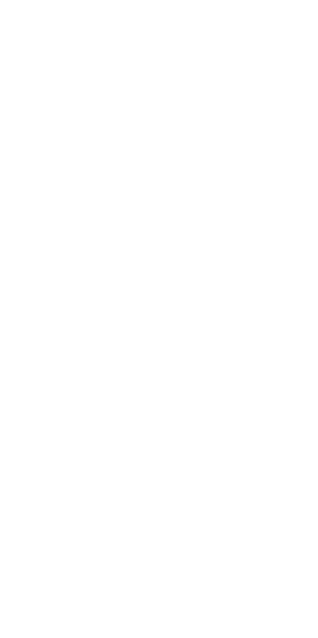 scroll, scrollTop: 0, scrollLeft: 0, axis: both 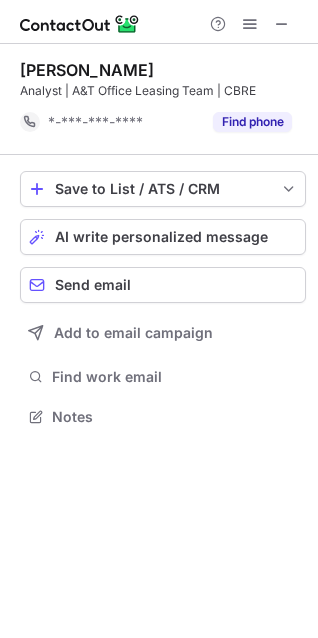 click on "Phoebe O. Analyst | A&T Office Leasing Team | CBRE *-***-***-**** Find phone Save to List / ATS / CRM List Select Lever Connect Greenhouse Connect Salesforce Connect Hubspot Connect Bullhorn Connect Zapier (100+ Applications) Connect Request a new integration AI write personalized message Send email Add to email campaign Find work email Notes" at bounding box center (159, 319) 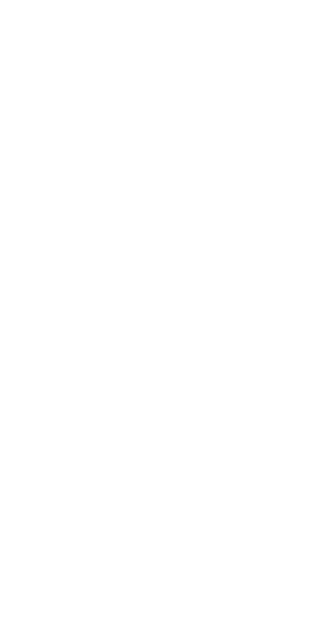 scroll, scrollTop: 0, scrollLeft: 0, axis: both 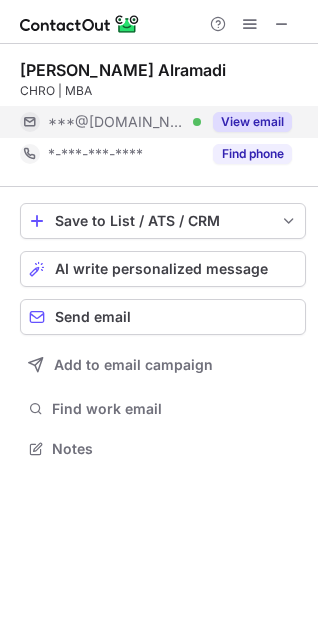 click on "View email" at bounding box center (252, 122) 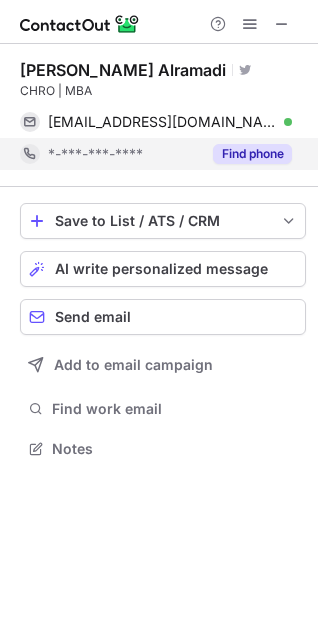click on "Find phone" at bounding box center (252, 154) 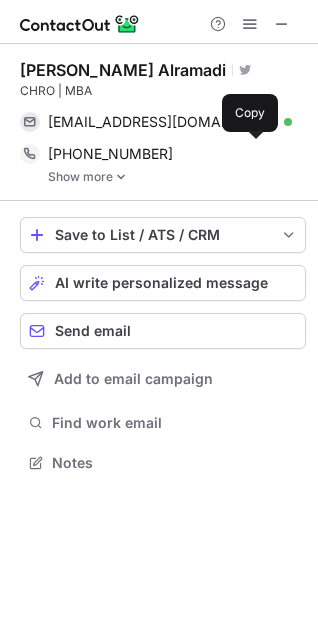 scroll, scrollTop: 10, scrollLeft: 9, axis: both 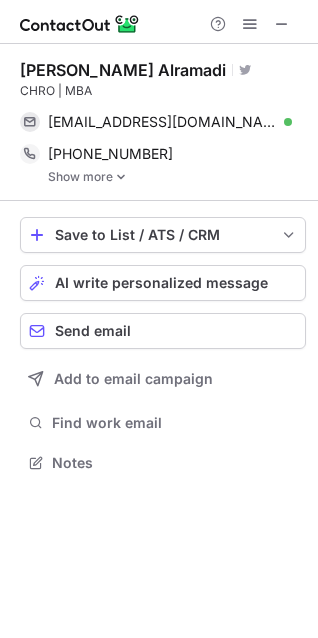 click on "Show more" at bounding box center (177, 177) 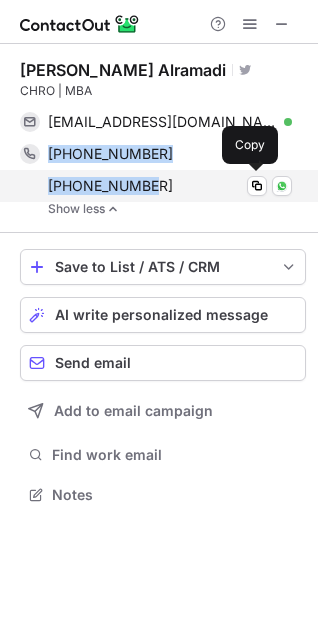 drag, startPoint x: 44, startPoint y: 147, endPoint x: 151, endPoint y: 185, distance: 113.54735 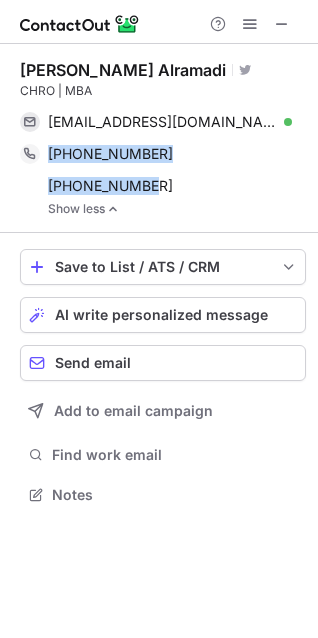 copy on "+966539300202 Copy WhatsApp +96599120242" 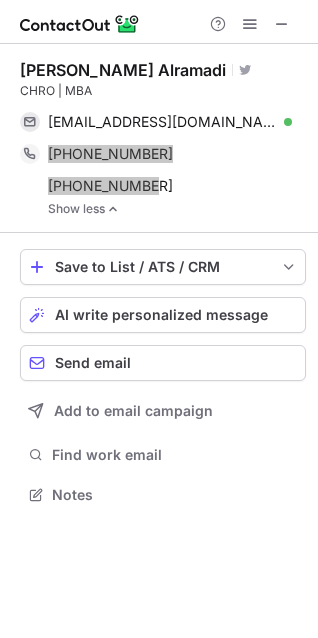 scroll, scrollTop: 480, scrollLeft: 318, axis: both 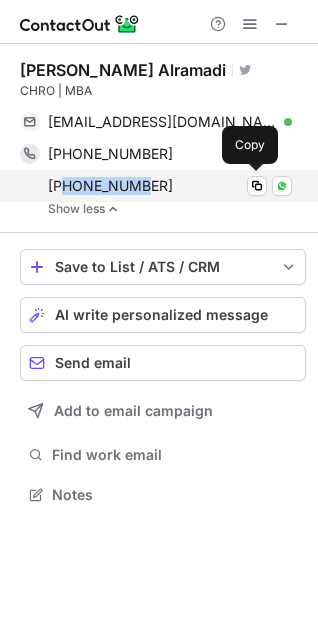 drag, startPoint x: 144, startPoint y: 186, endPoint x: 68, endPoint y: 189, distance: 76.05919 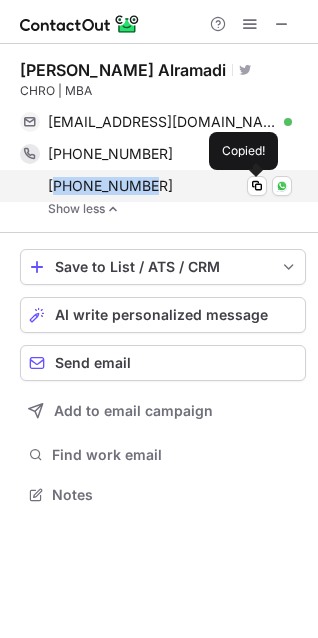 drag, startPoint x: 55, startPoint y: 190, endPoint x: 186, endPoint y: 189, distance: 131.00381 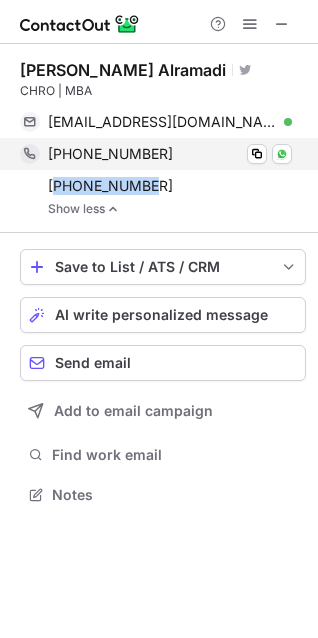 copy on "96599120242" 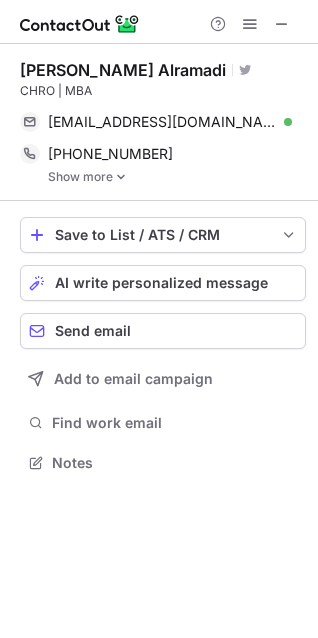 scroll, scrollTop: 10, scrollLeft: 9, axis: both 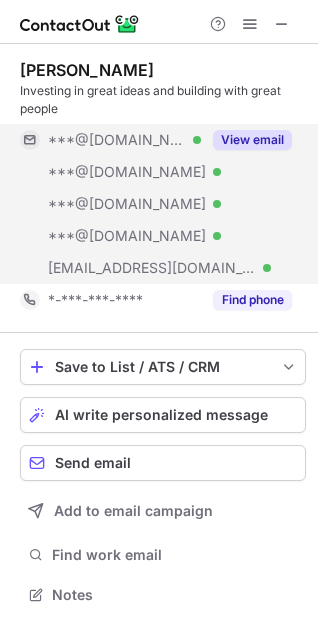 click on "View email" at bounding box center [252, 140] 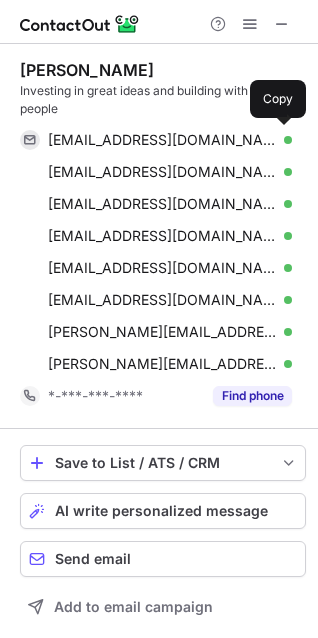 scroll, scrollTop: 10, scrollLeft: 10, axis: both 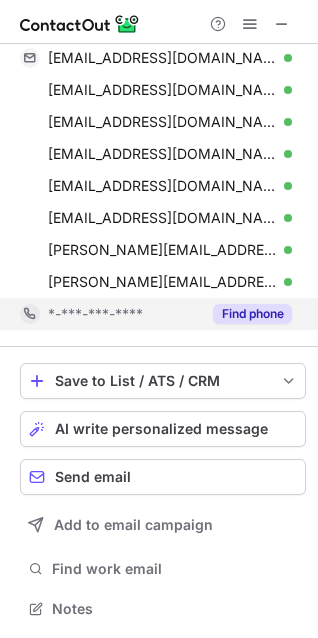 click on "Find phone" at bounding box center [252, 314] 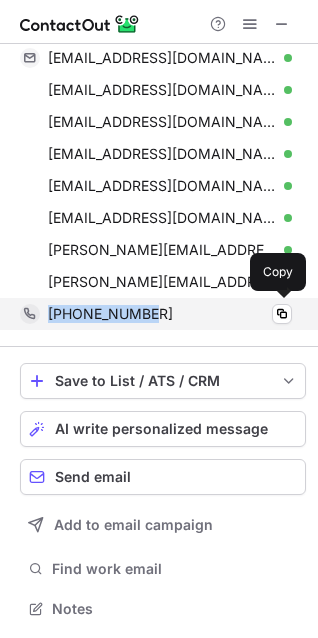 drag, startPoint x: 148, startPoint y: 312, endPoint x: 44, endPoint y: 317, distance: 104.120125 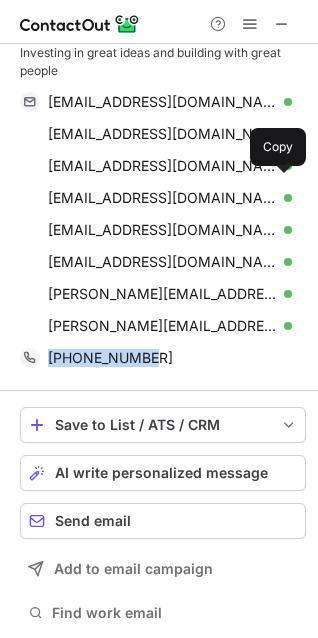 scroll, scrollTop: 0, scrollLeft: 0, axis: both 